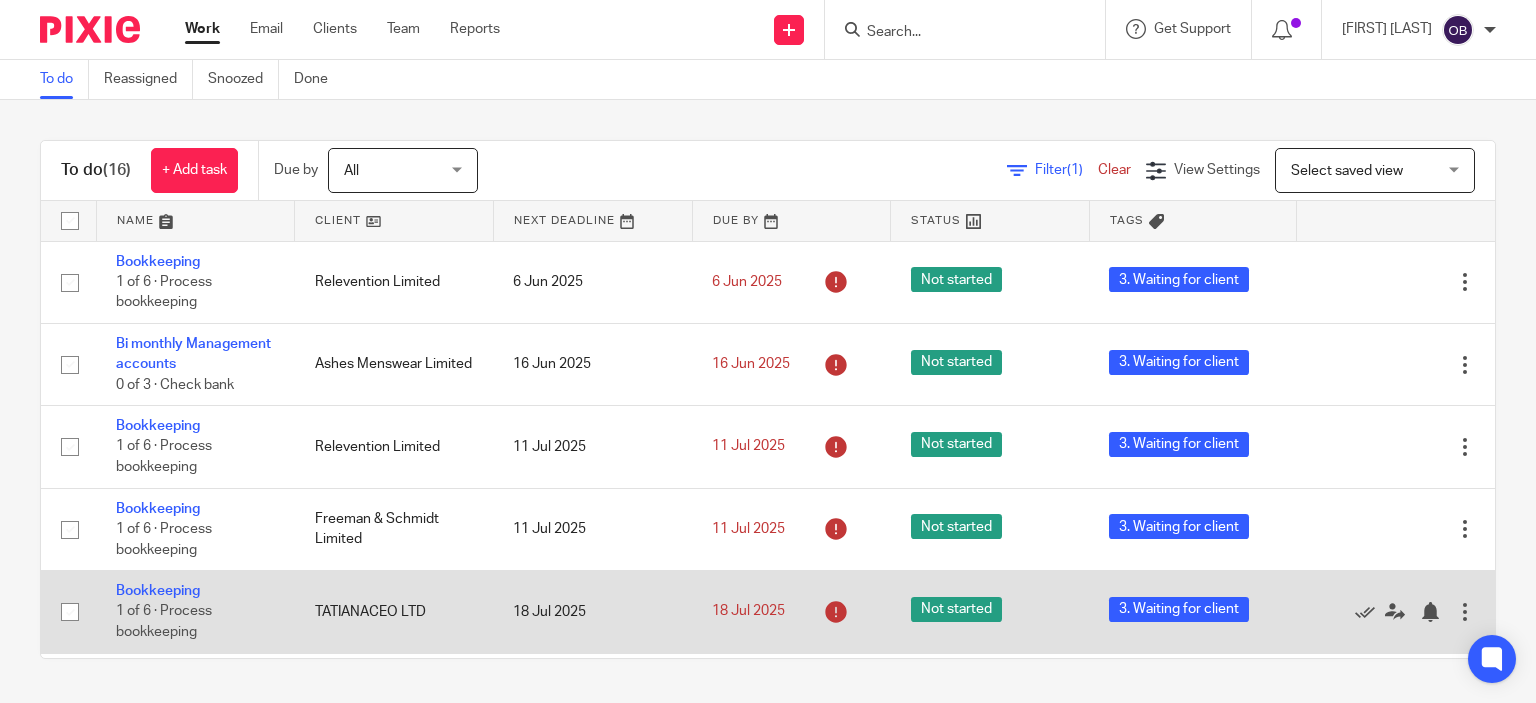 scroll, scrollTop: 0, scrollLeft: 0, axis: both 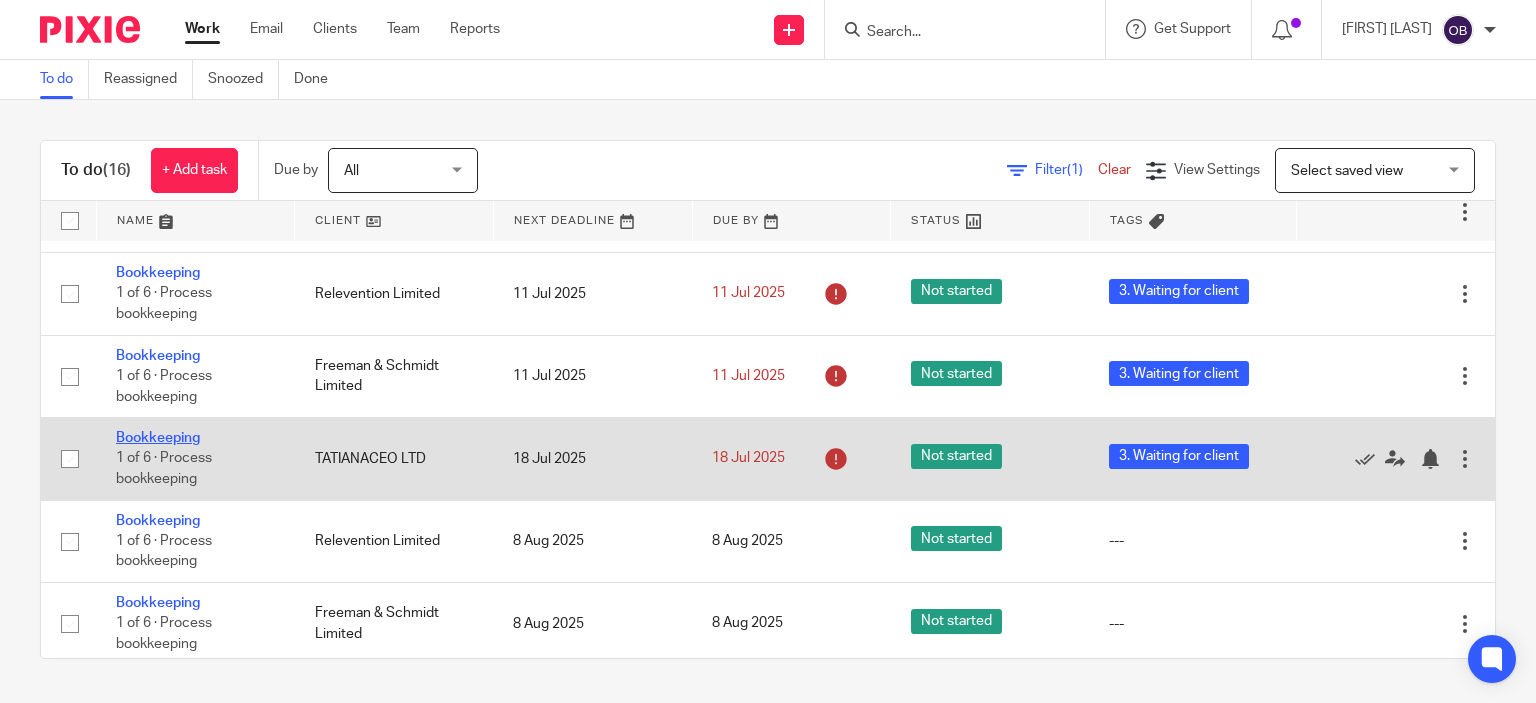 click on "Bookkeeping" at bounding box center (158, 438) 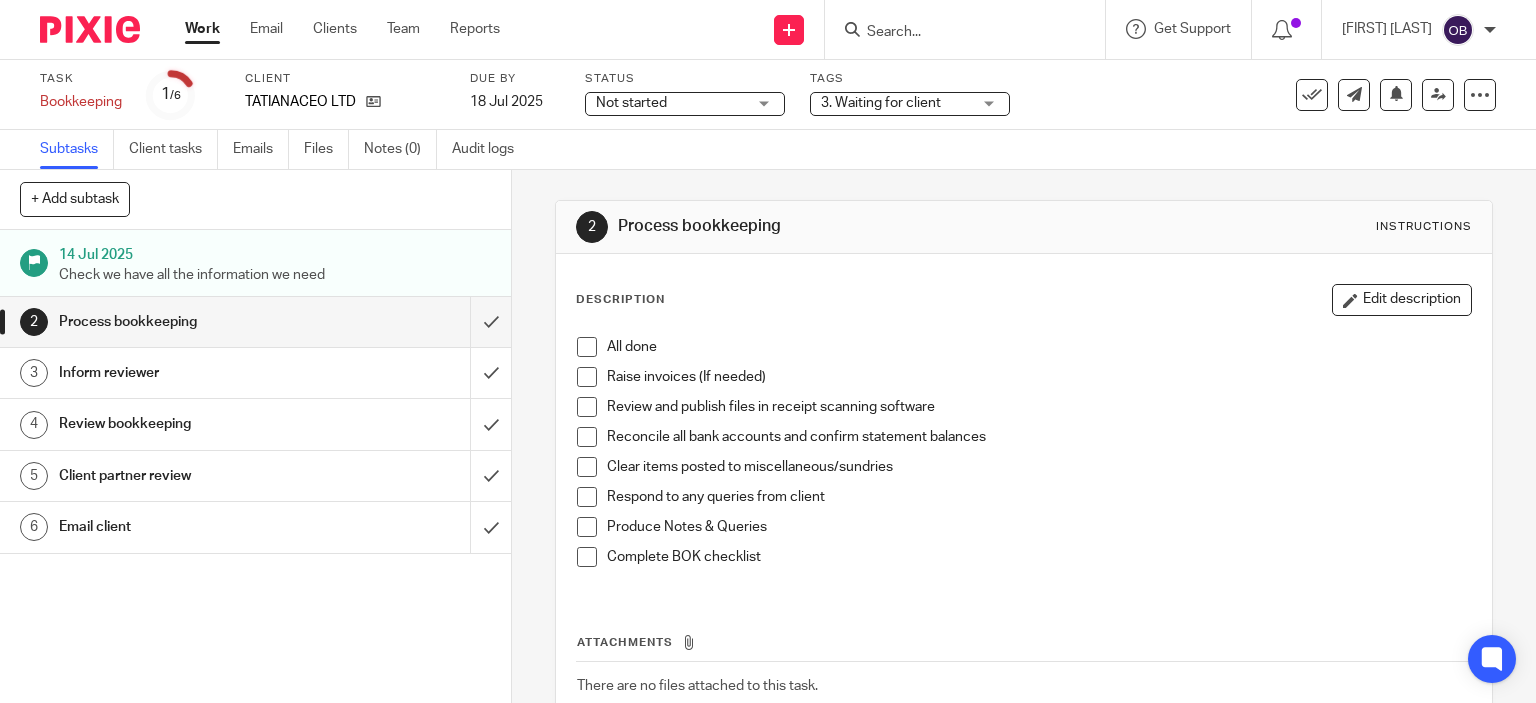 scroll, scrollTop: 0, scrollLeft: 0, axis: both 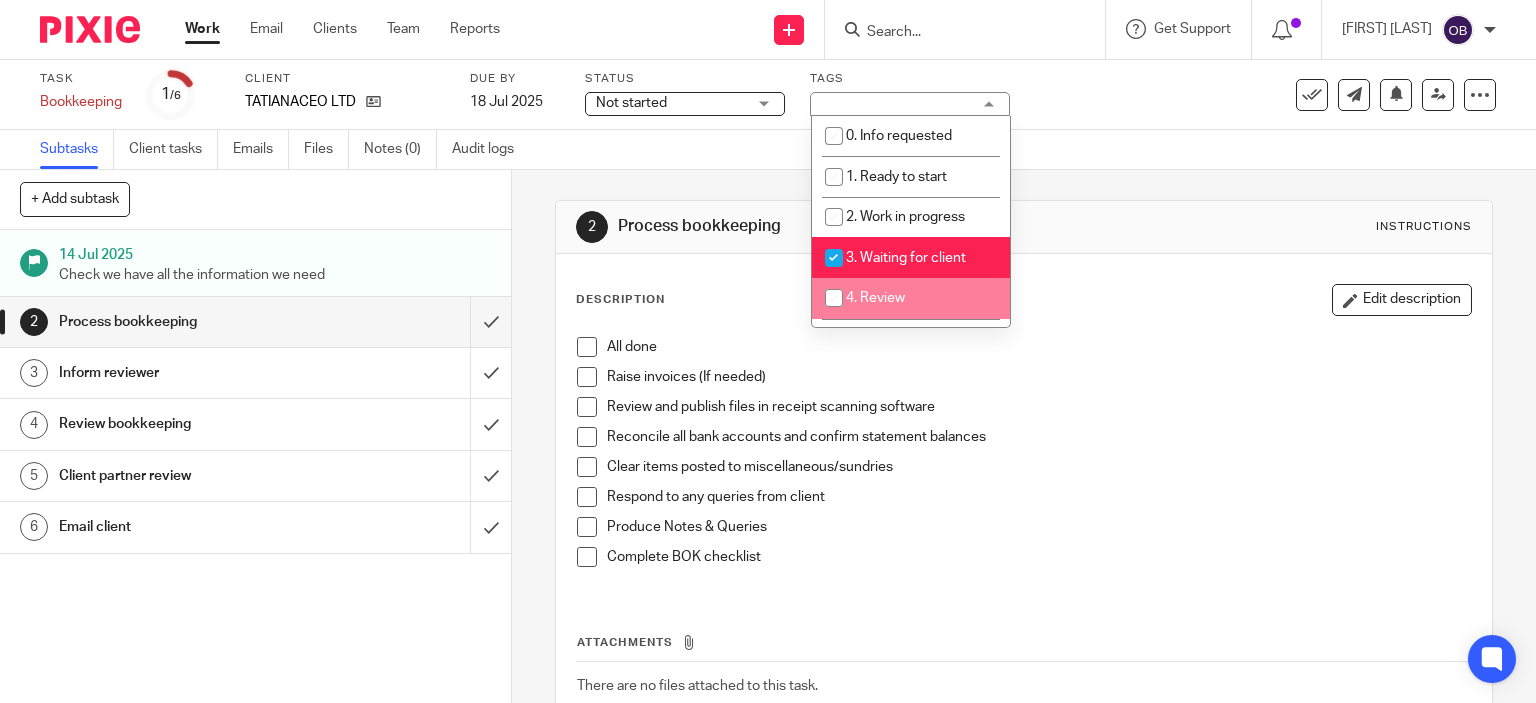click at bounding box center [834, 298] 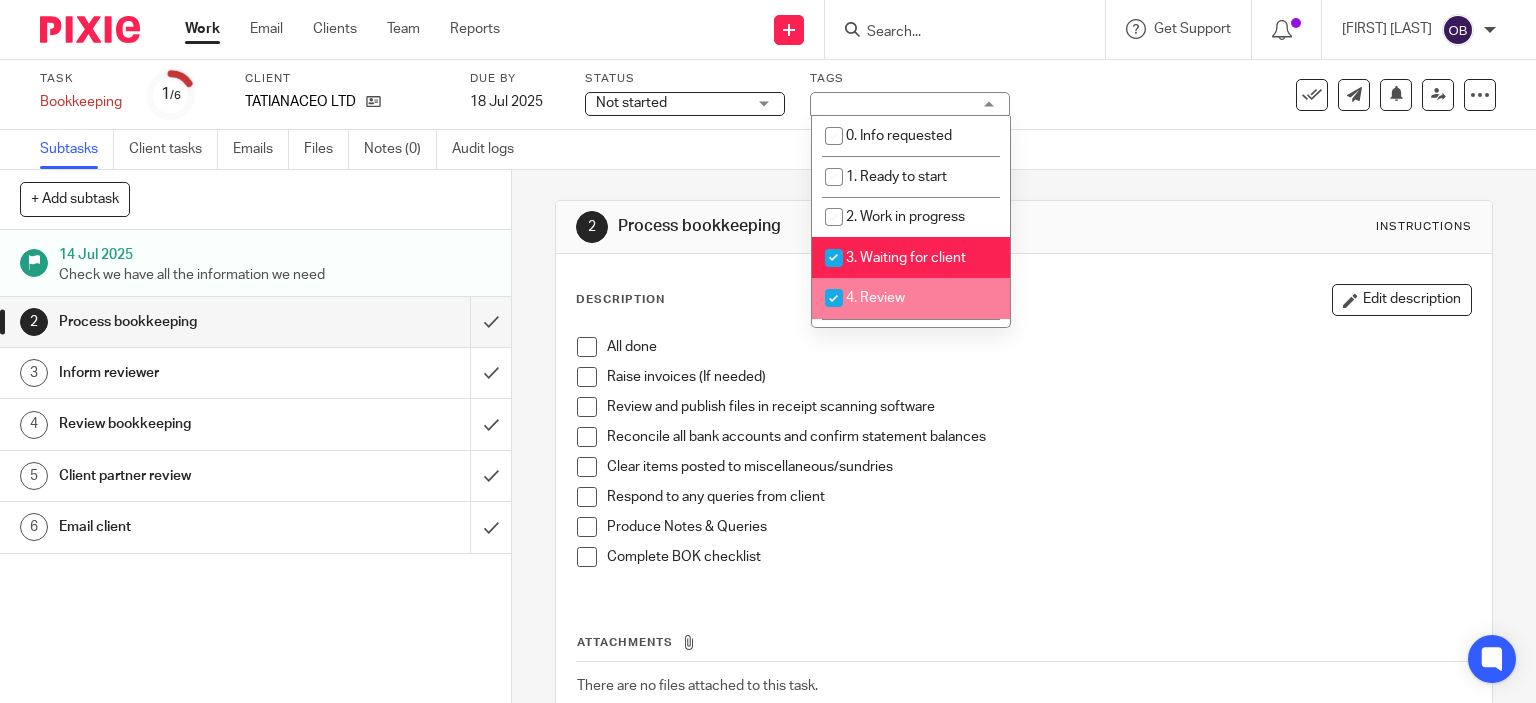 checkbox on "true" 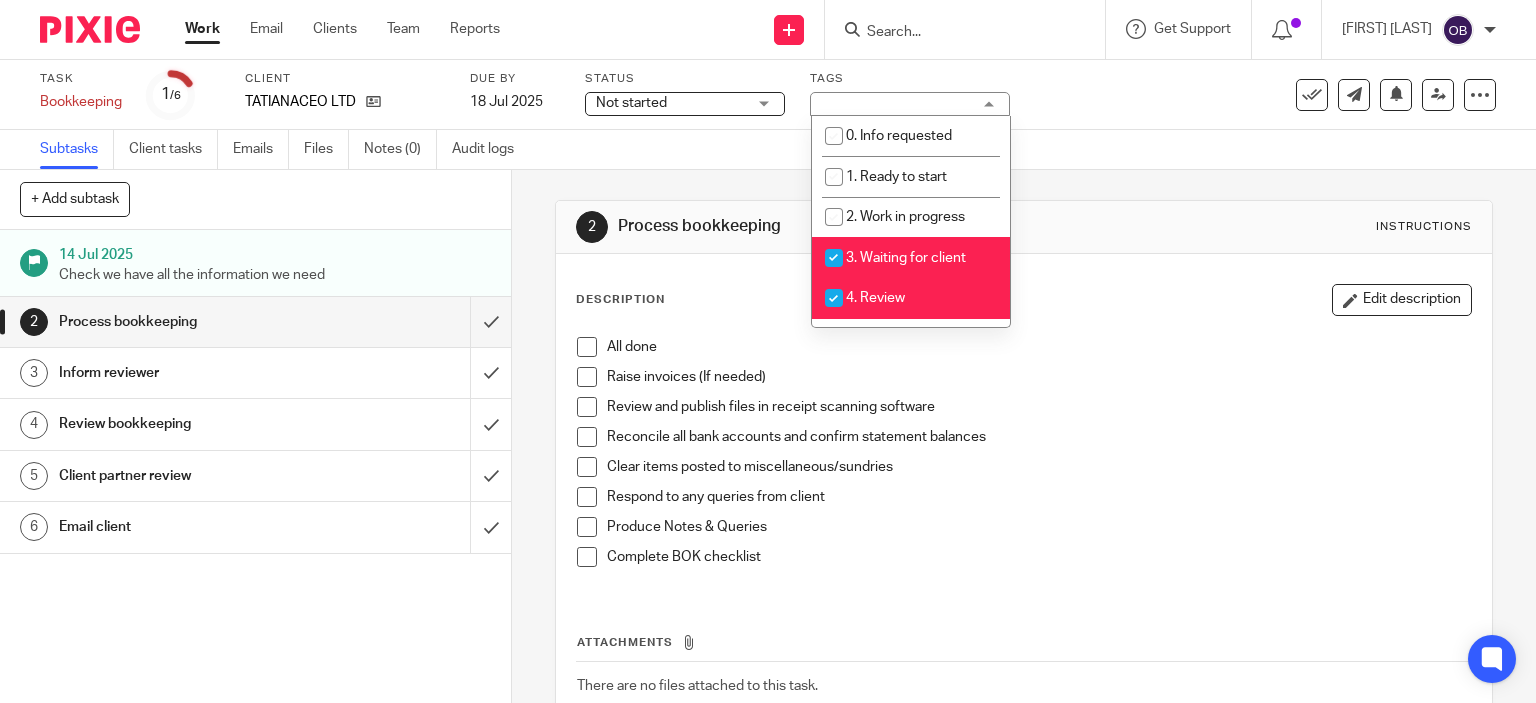 click at bounding box center [834, 258] 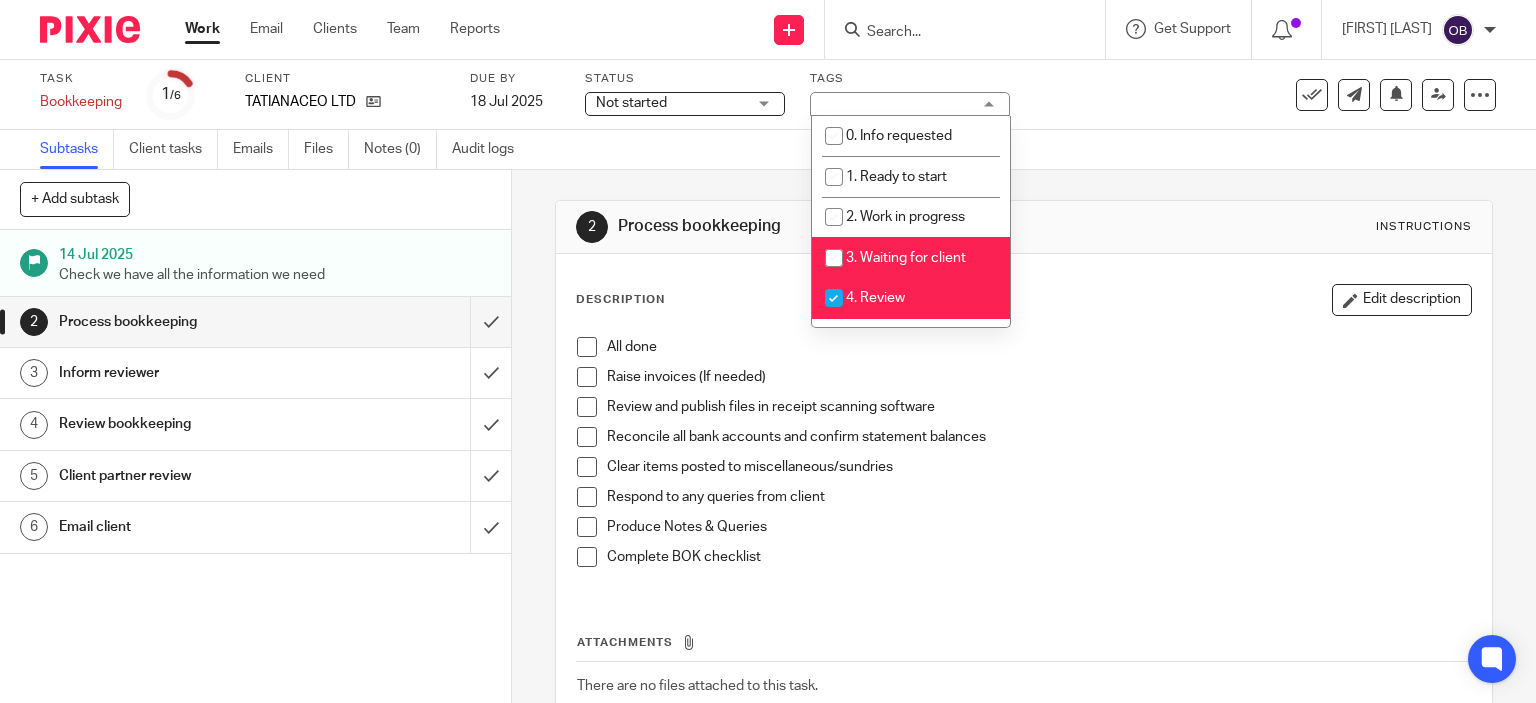 checkbox on "false" 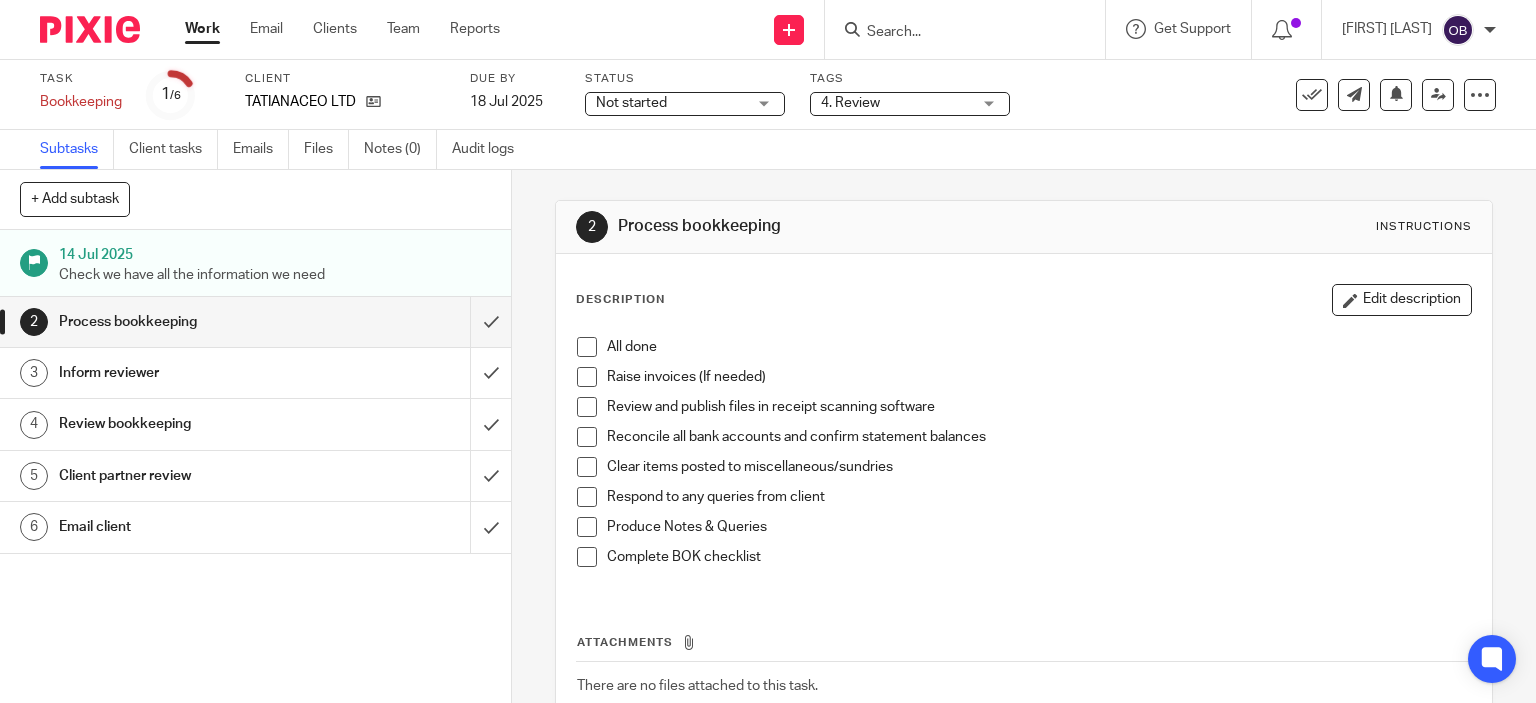 click at bounding box center [587, 347] 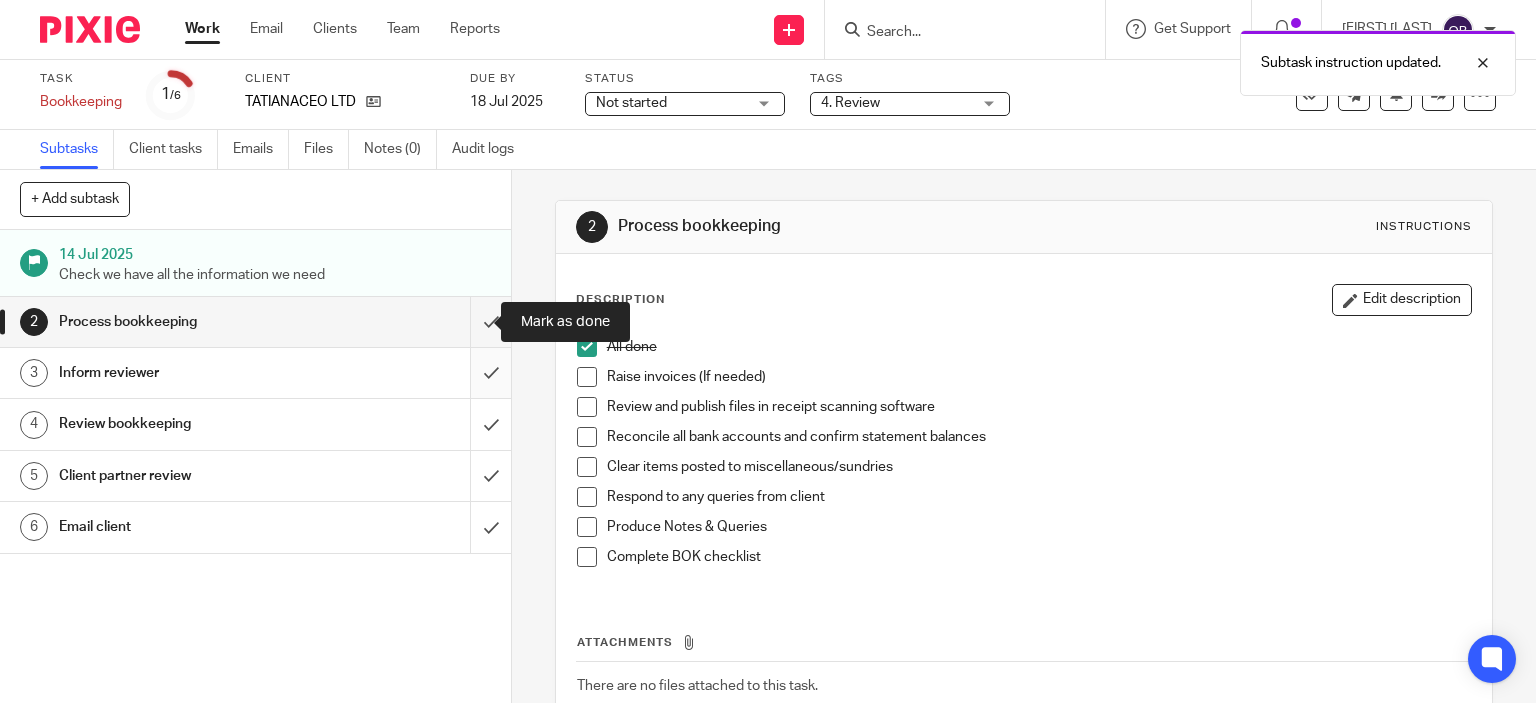 click at bounding box center (255, 322) 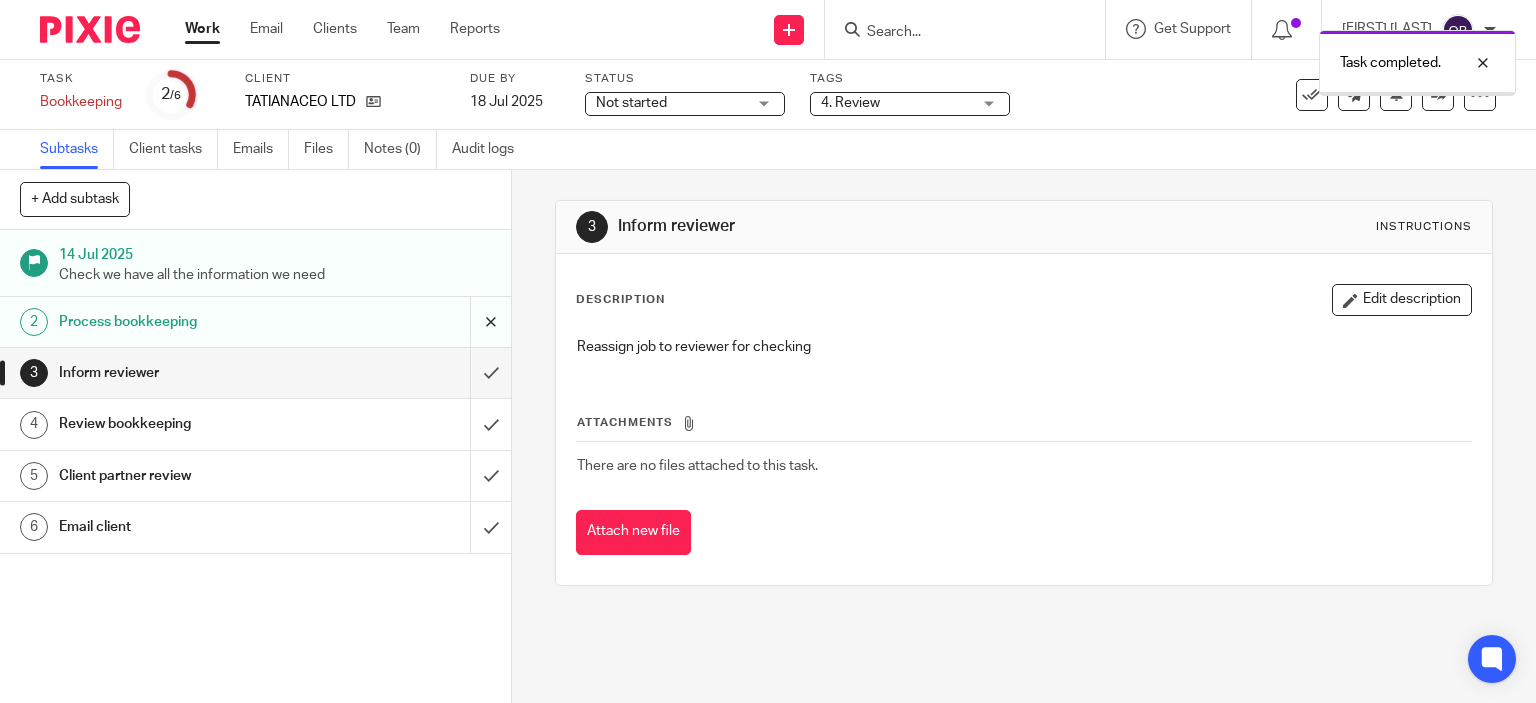 scroll, scrollTop: 0, scrollLeft: 0, axis: both 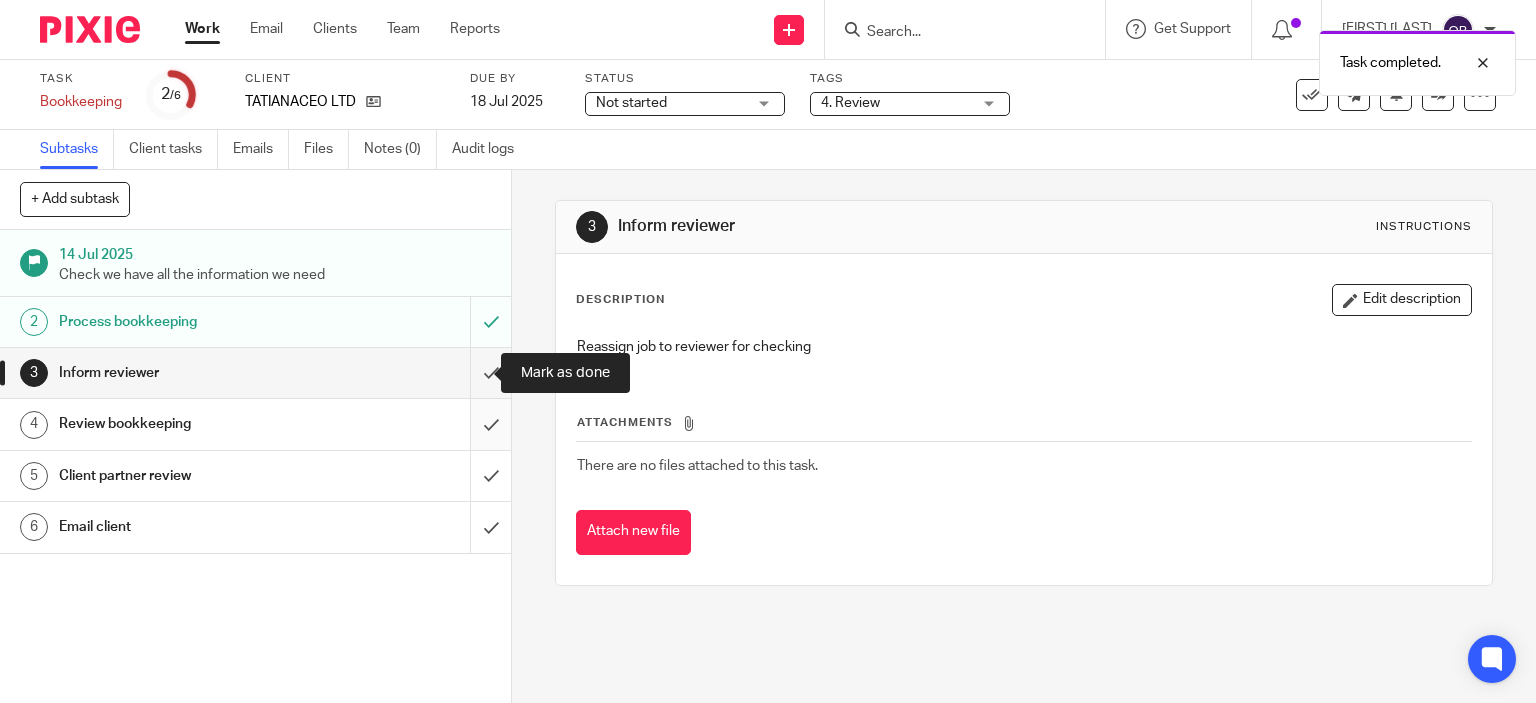 drag, startPoint x: 484, startPoint y: 369, endPoint x: 488, endPoint y: 406, distance: 37.215588 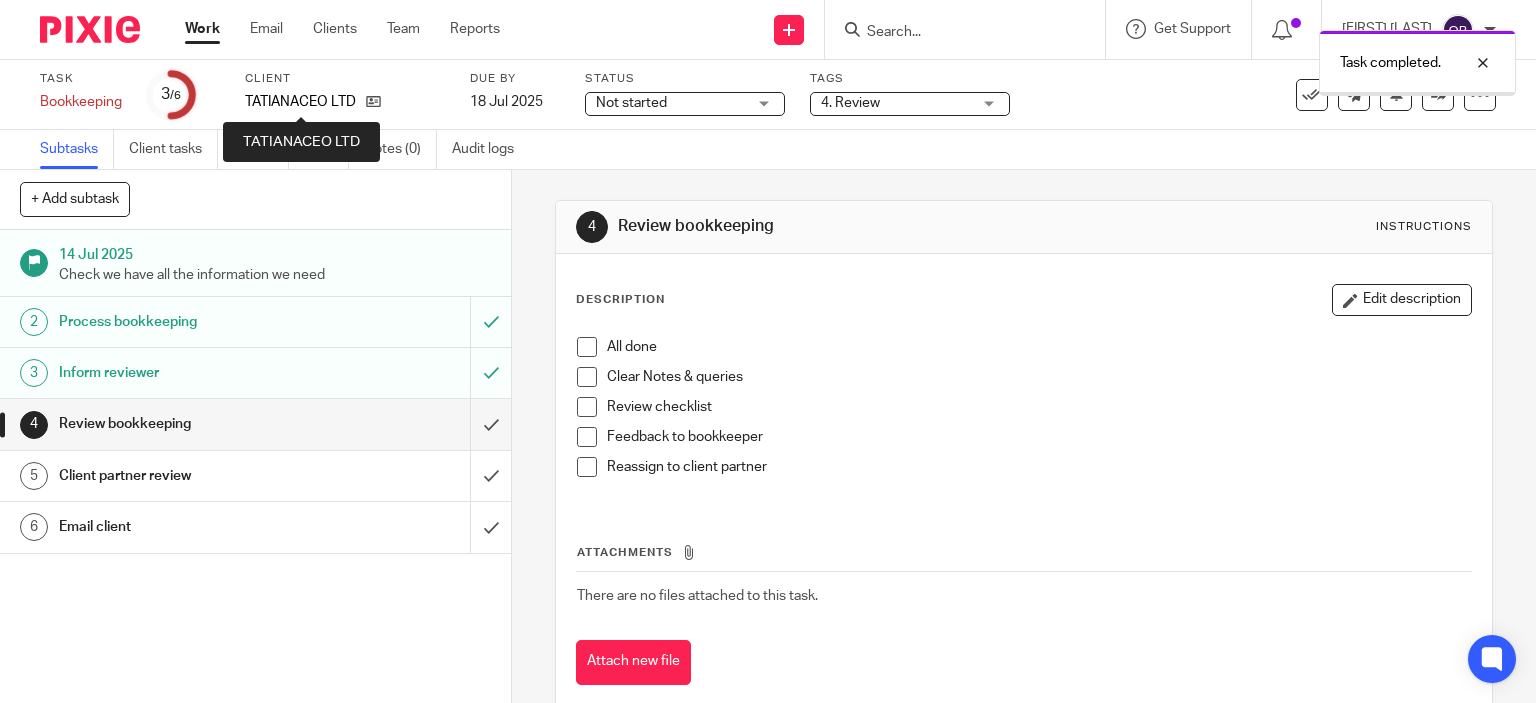 scroll, scrollTop: 0, scrollLeft: 0, axis: both 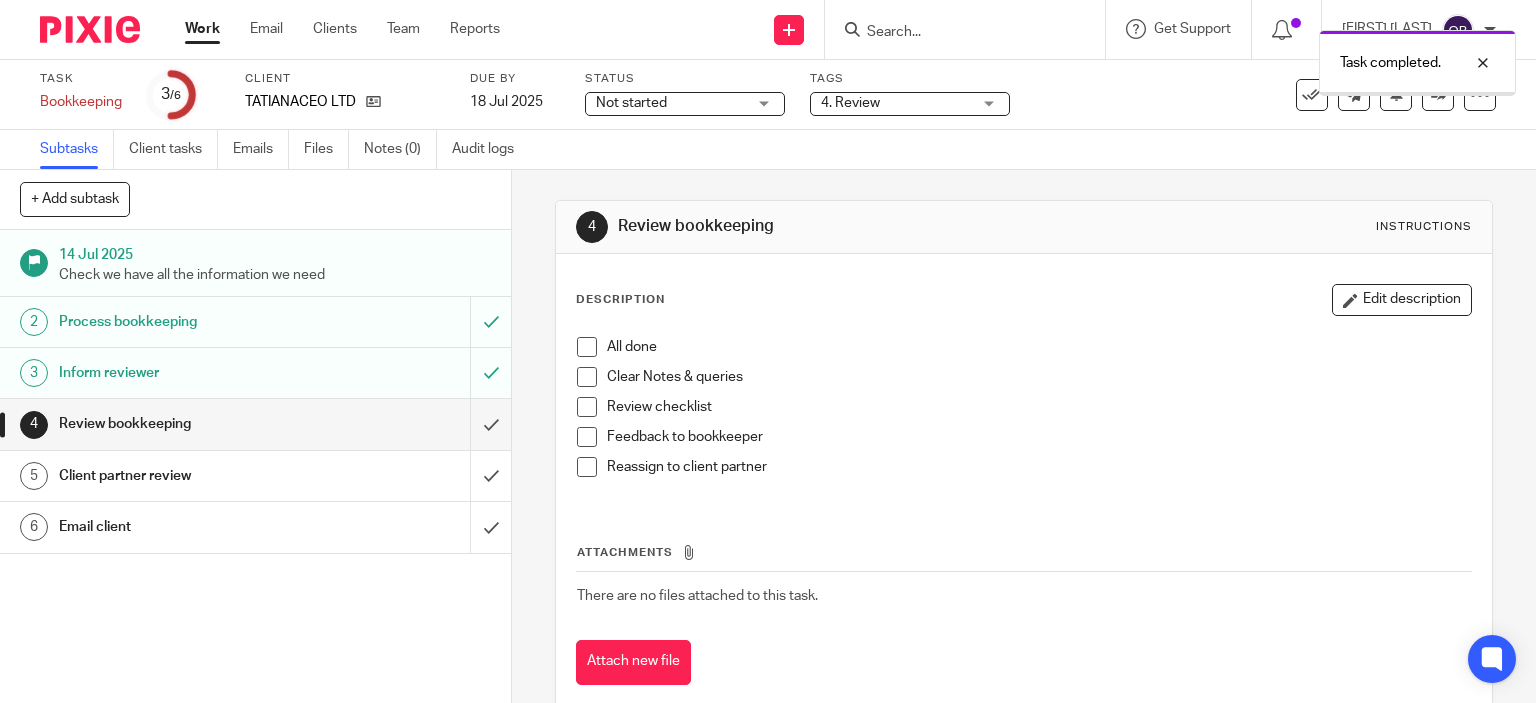 click on "Work" at bounding box center [202, 29] 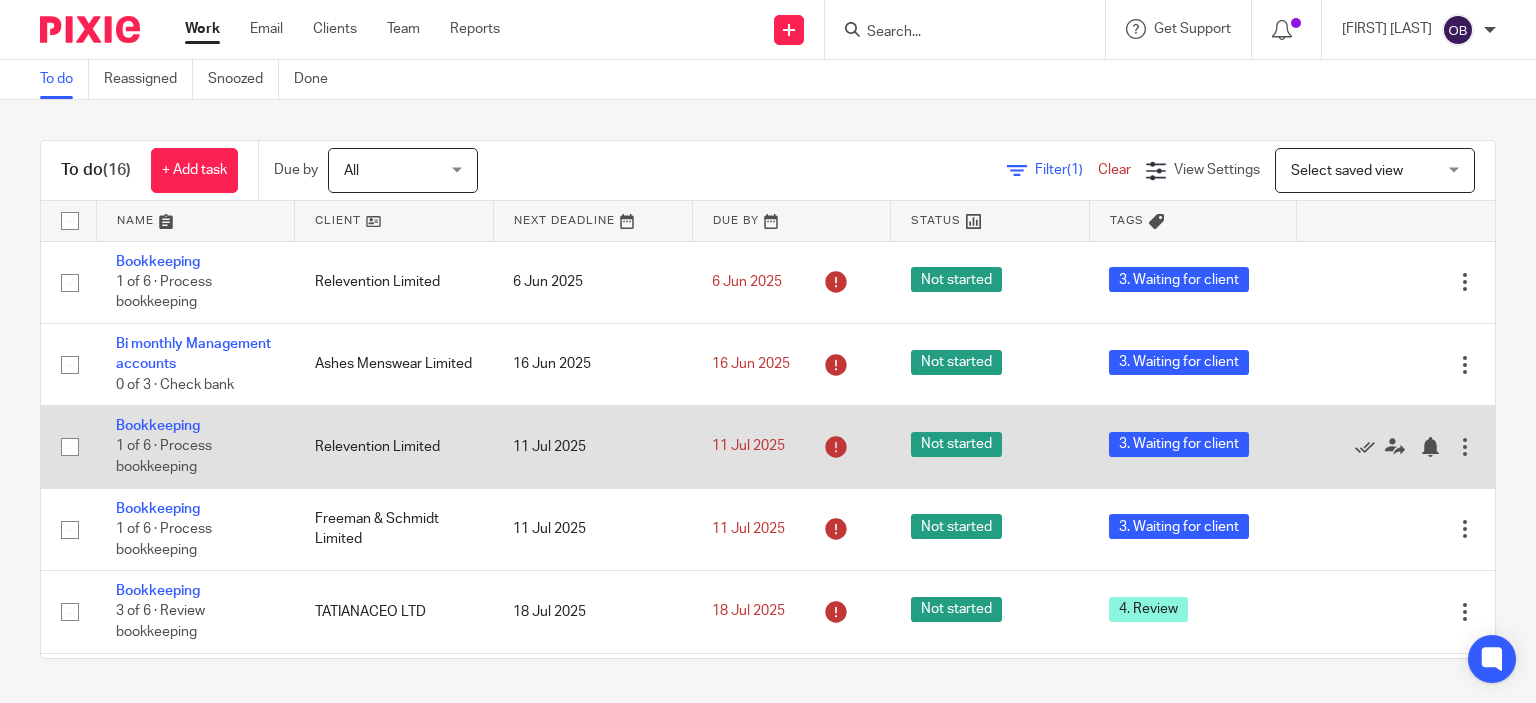 scroll, scrollTop: 0, scrollLeft: 0, axis: both 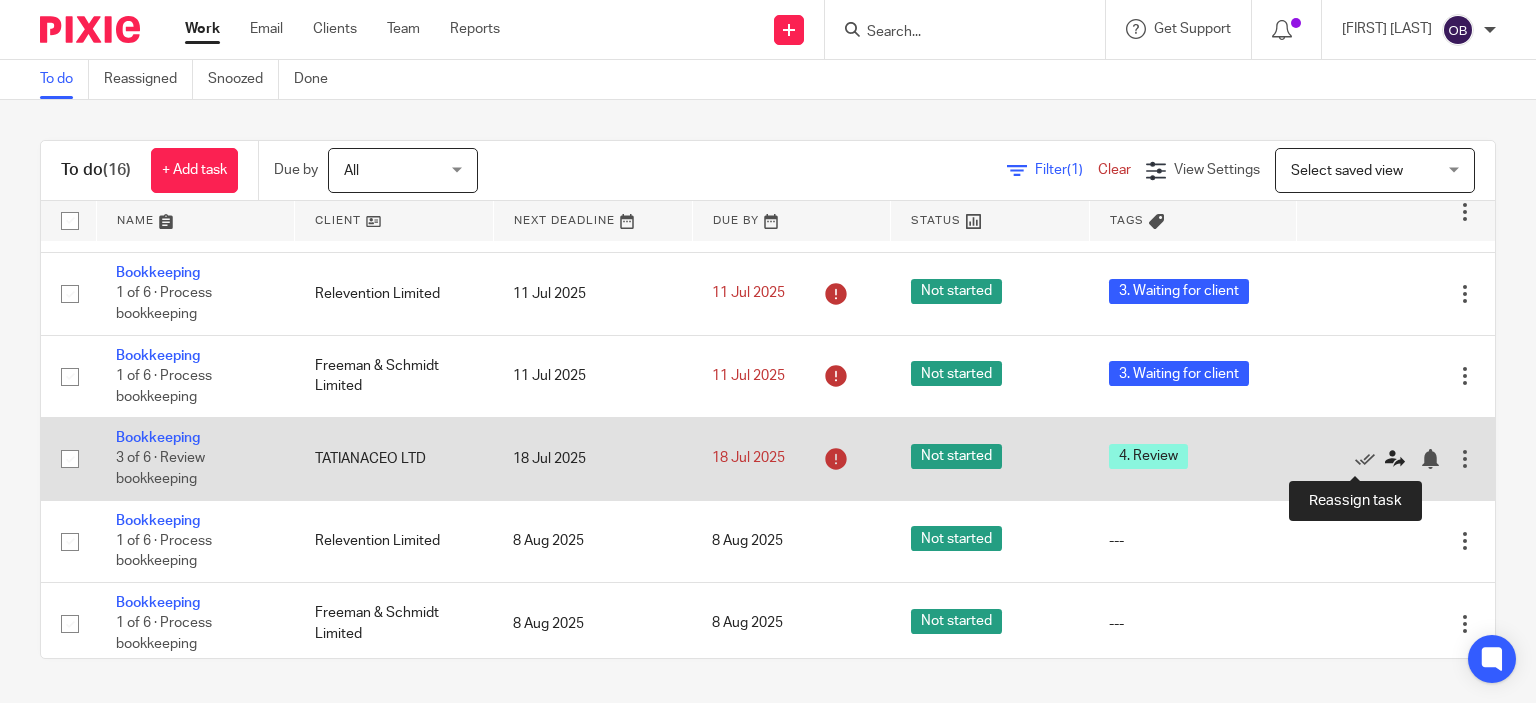 click at bounding box center (1395, 459) 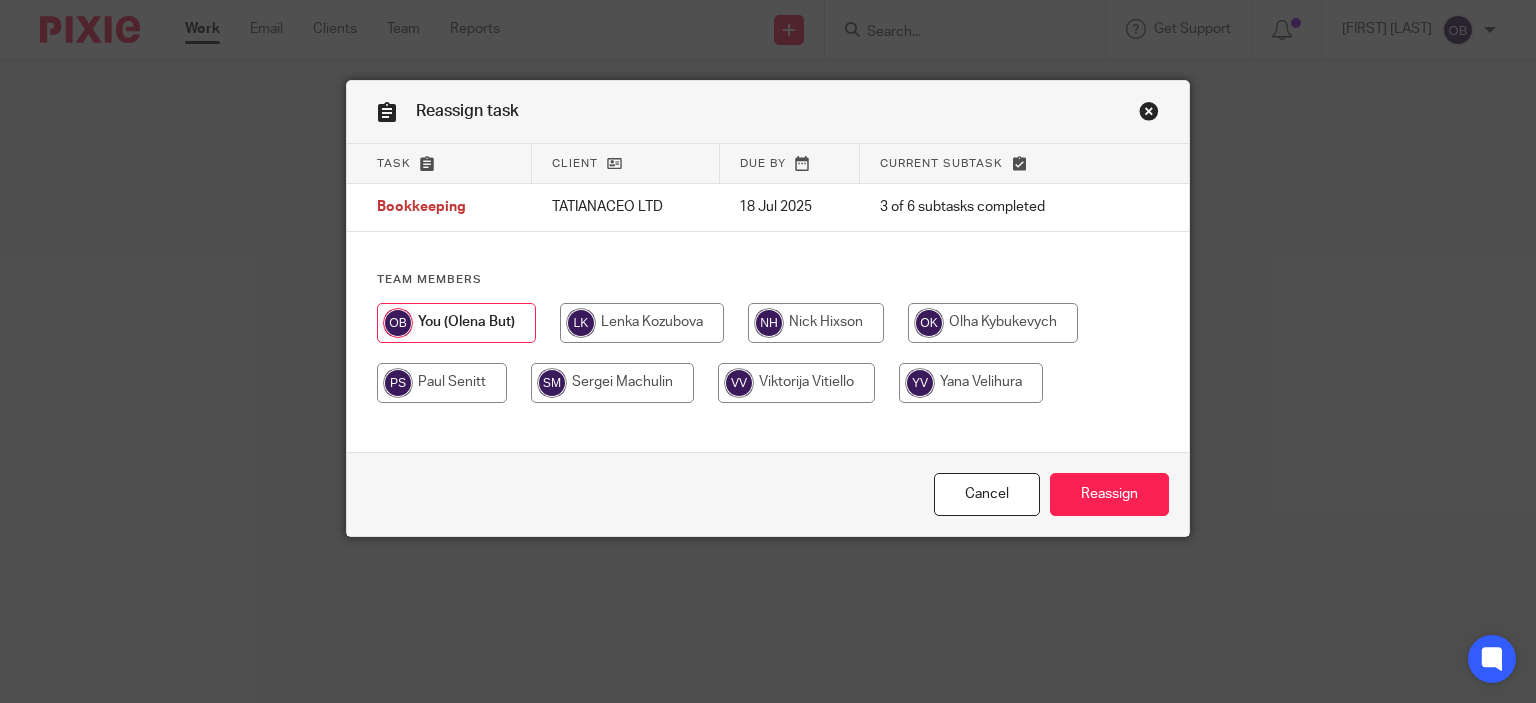 scroll, scrollTop: 0, scrollLeft: 0, axis: both 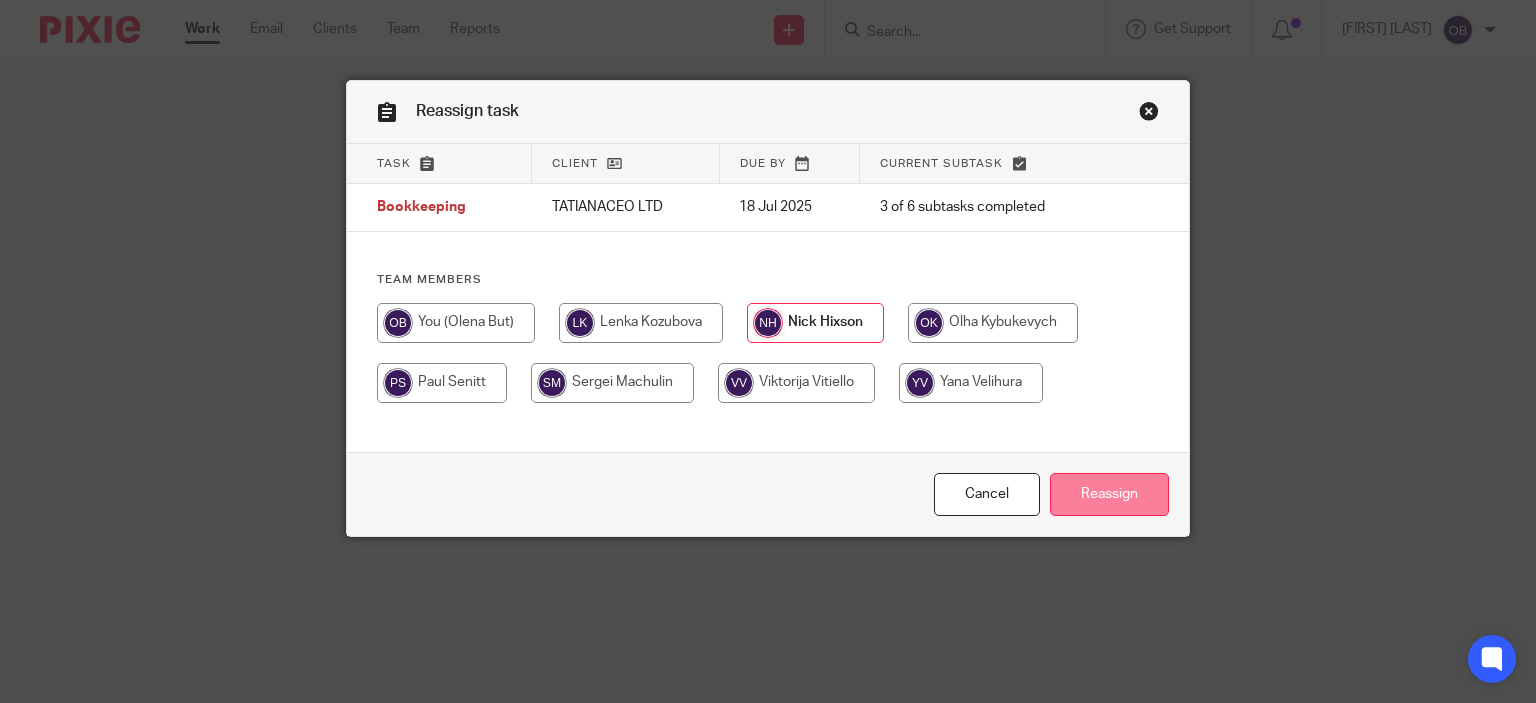 click on "Reassign" at bounding box center (1109, 494) 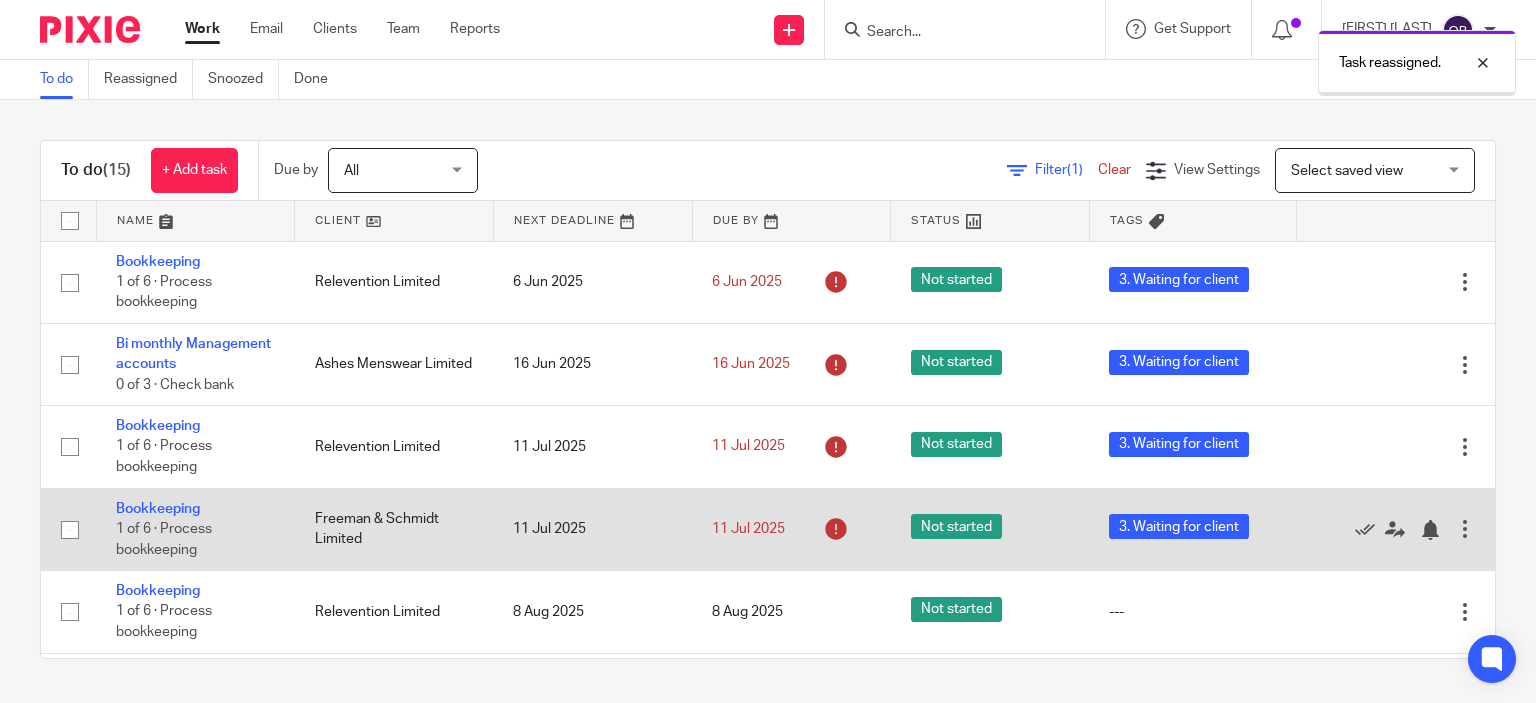 scroll, scrollTop: 0, scrollLeft: 0, axis: both 